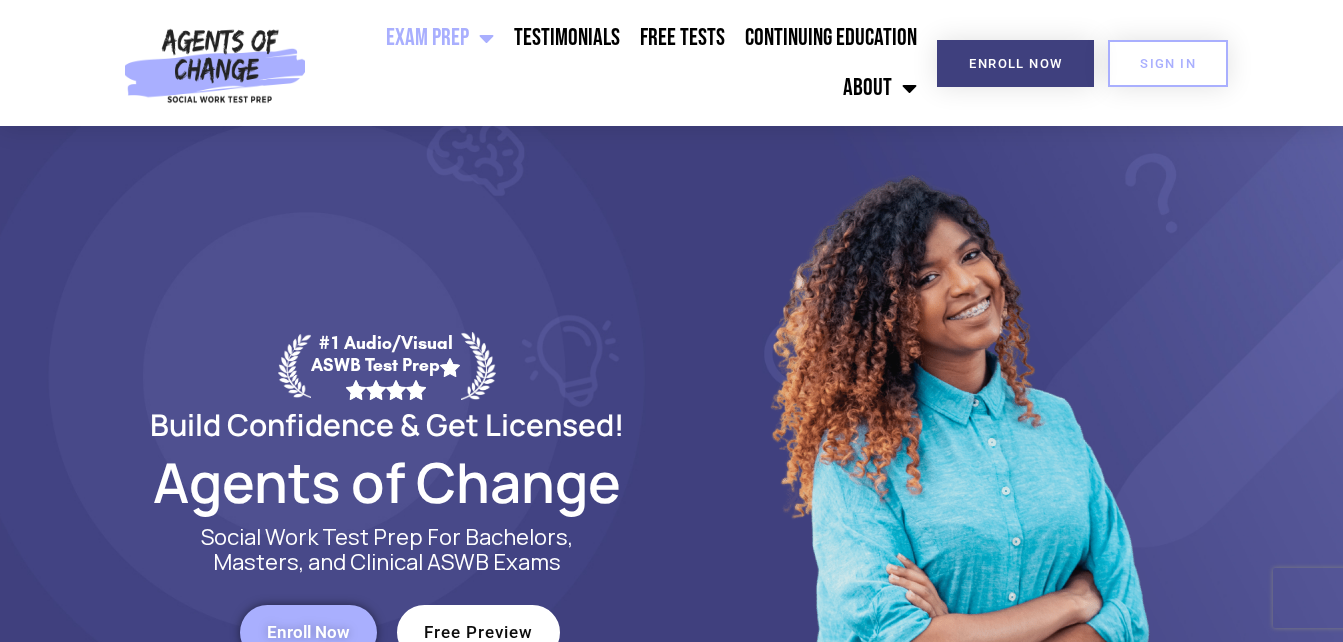 scroll, scrollTop: 0, scrollLeft: 0, axis: both 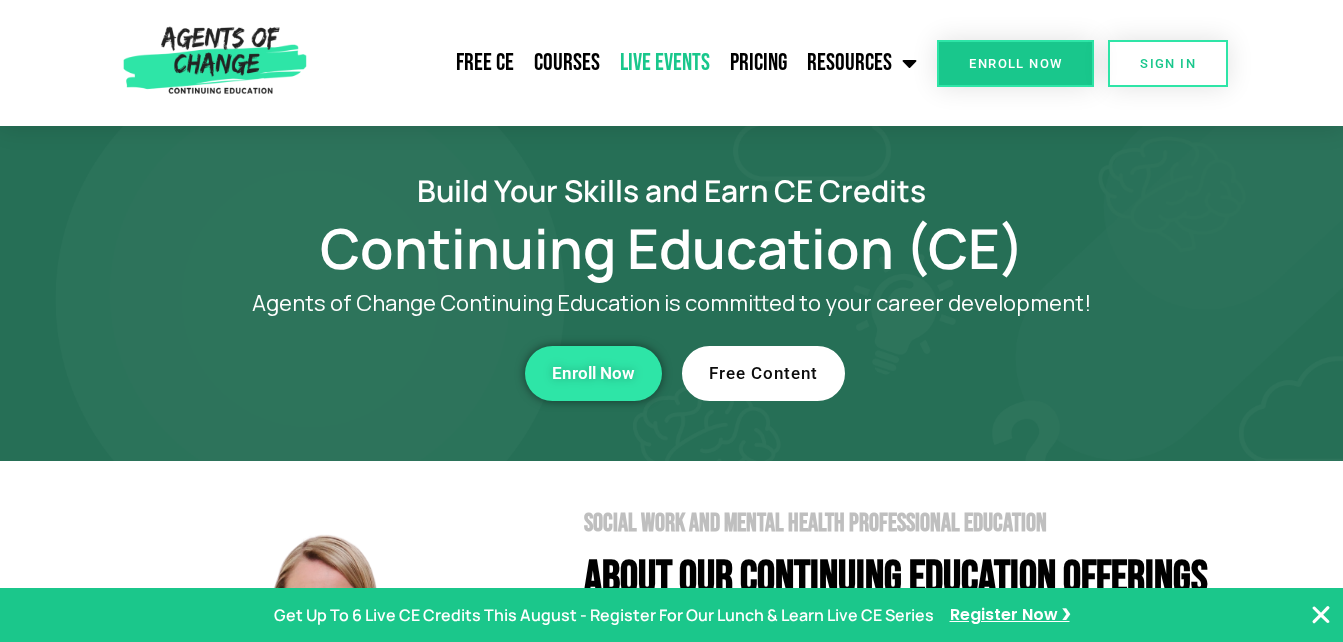 click on "Live Events" 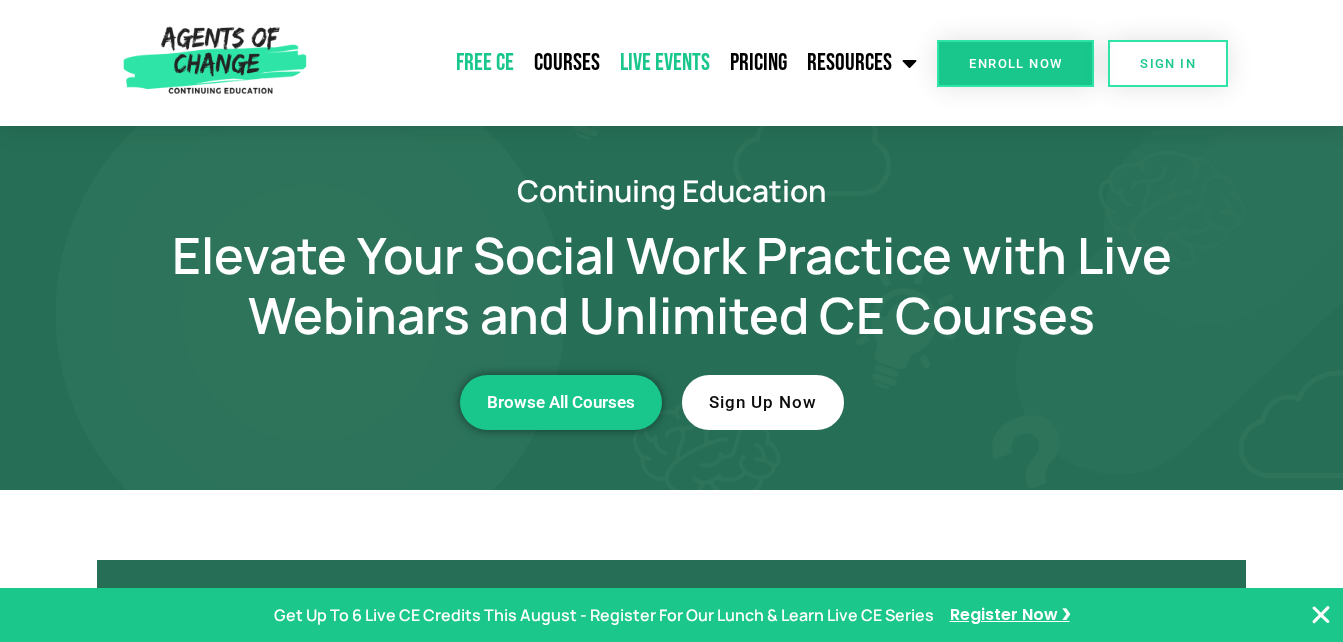 scroll, scrollTop: 0, scrollLeft: 0, axis: both 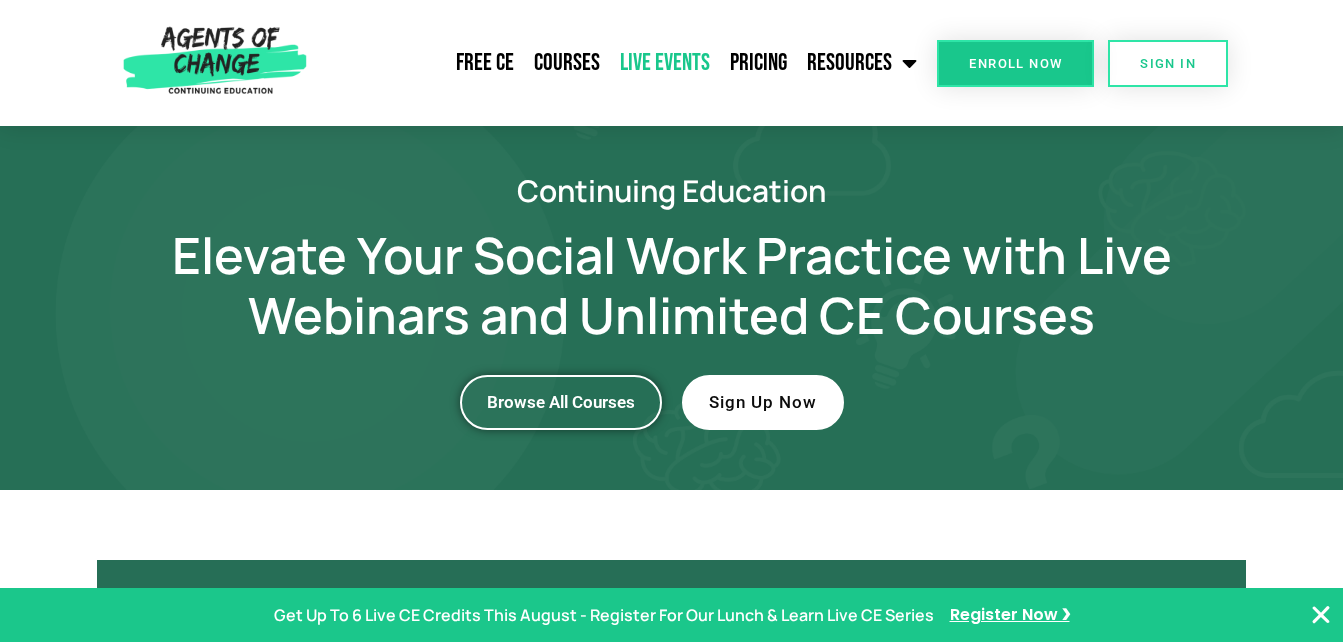 click on "Browse All Courses" at bounding box center [561, 402] 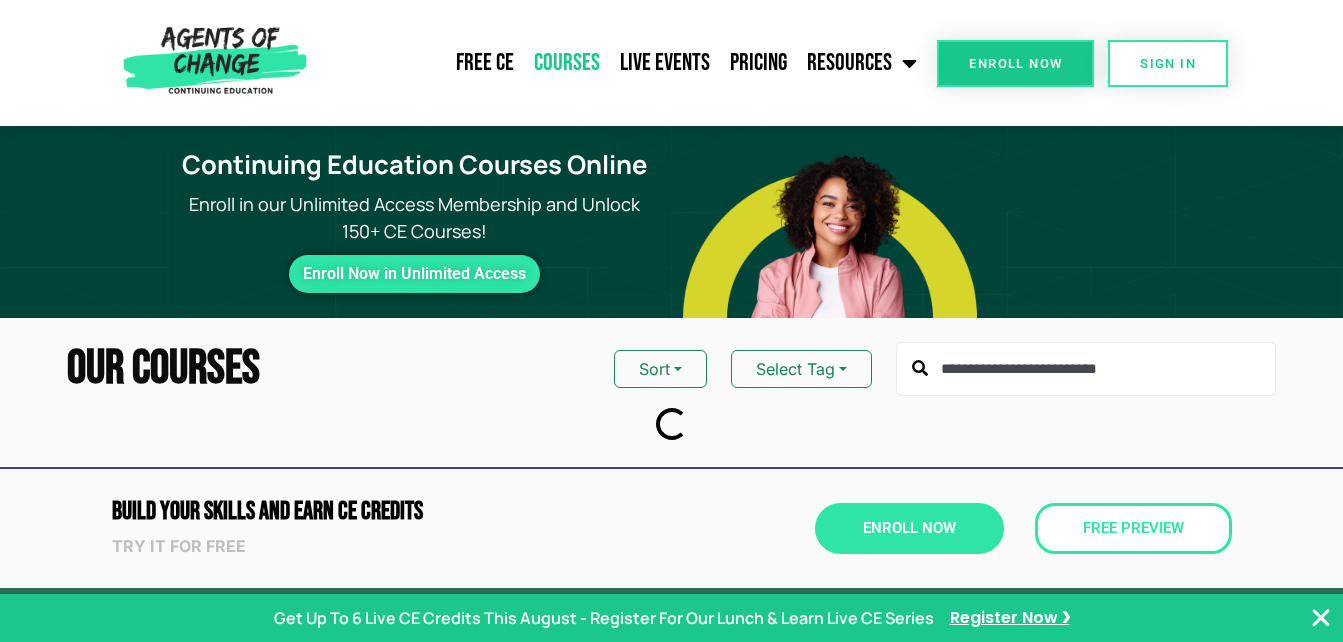 scroll, scrollTop: 61, scrollLeft: 0, axis: vertical 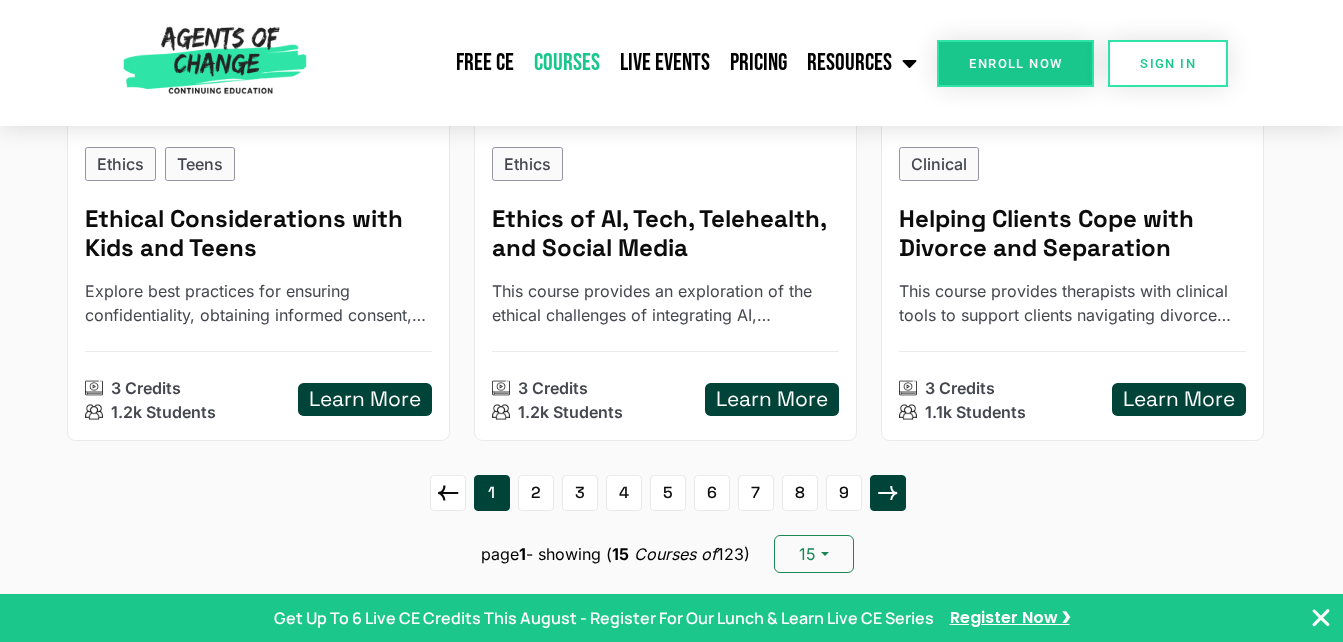 click 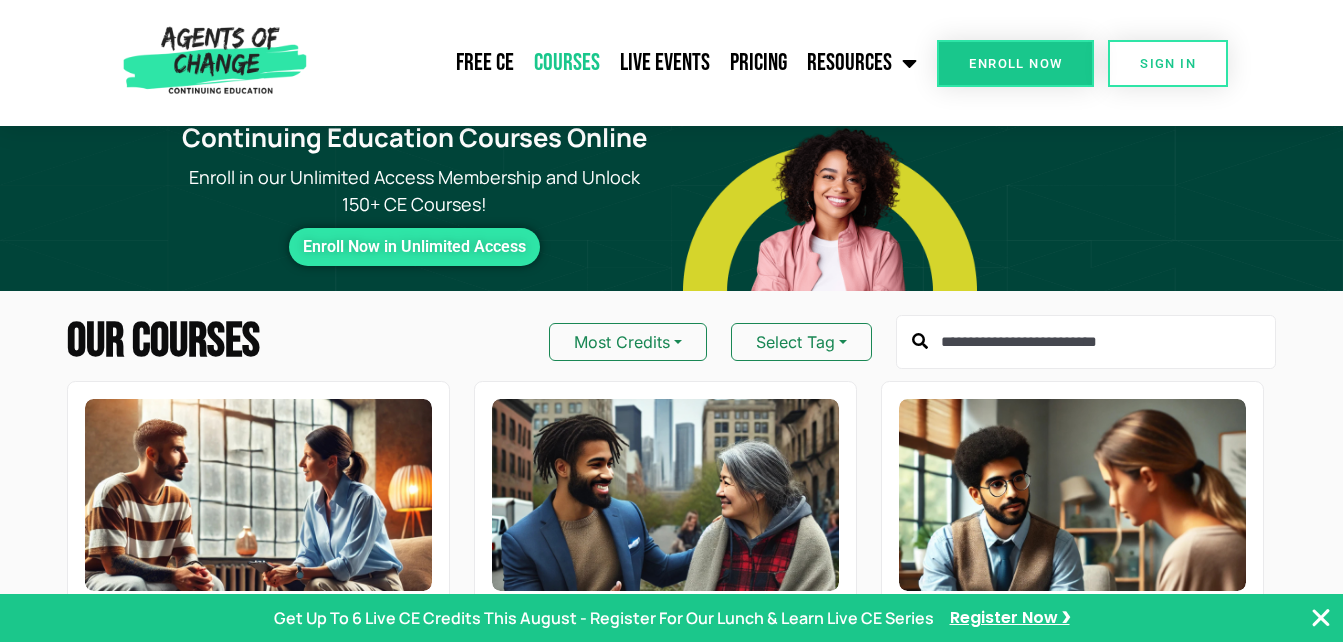 scroll, scrollTop: 0, scrollLeft: 0, axis: both 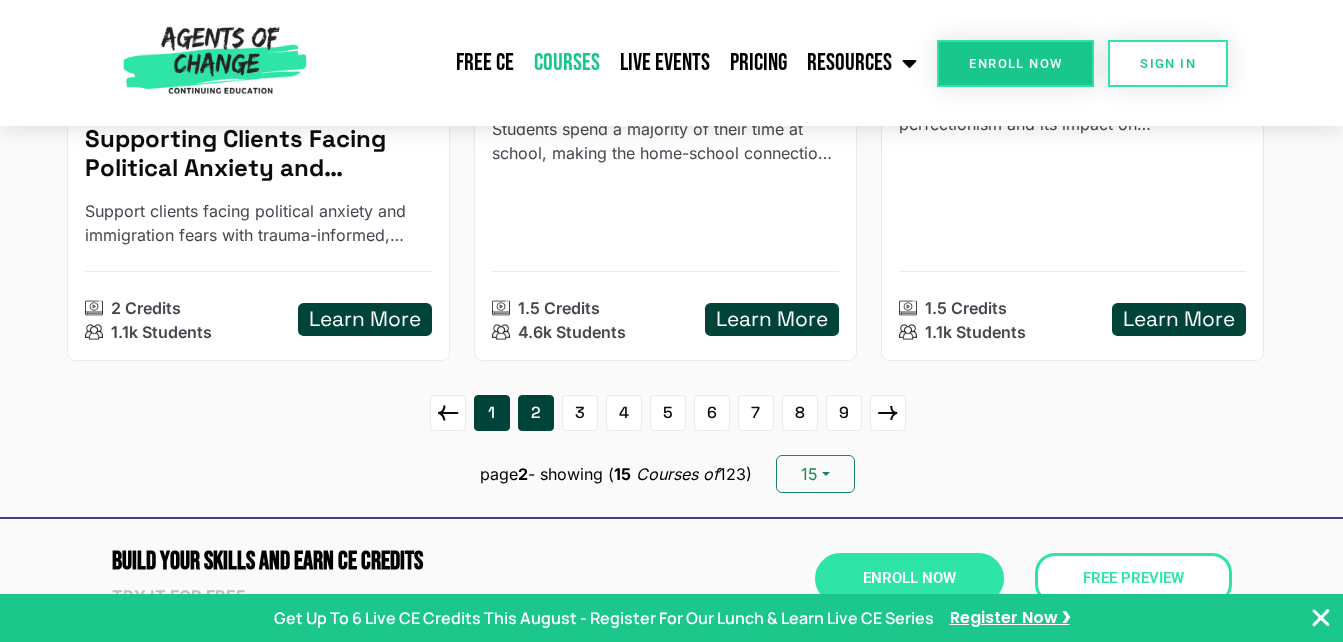 click on "1" at bounding box center [492, 413] 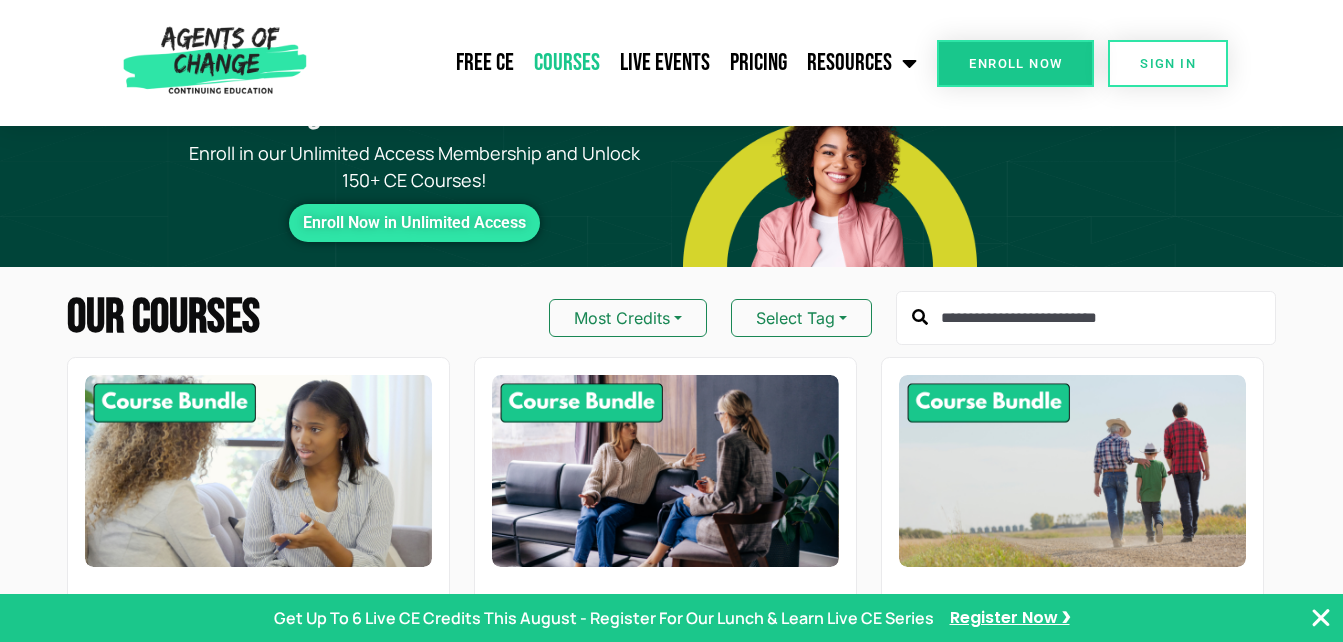 scroll, scrollTop: 0, scrollLeft: 0, axis: both 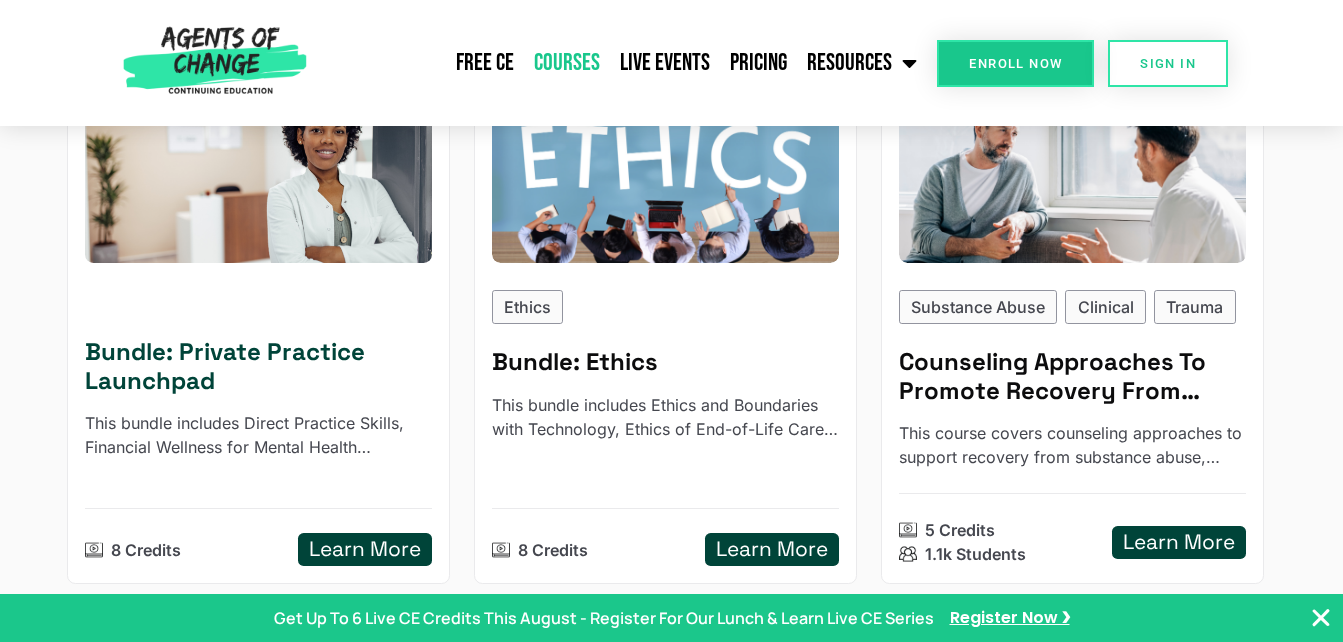 click on "Learn More" at bounding box center (365, 549) 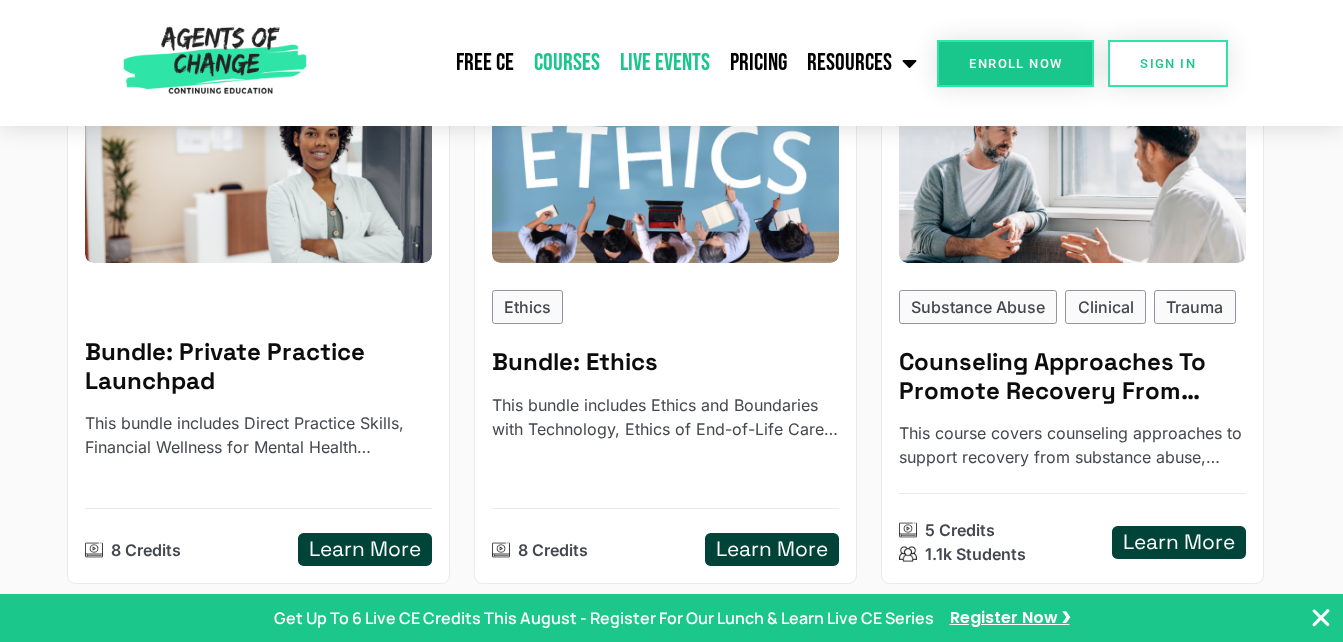 click on "Live Events" 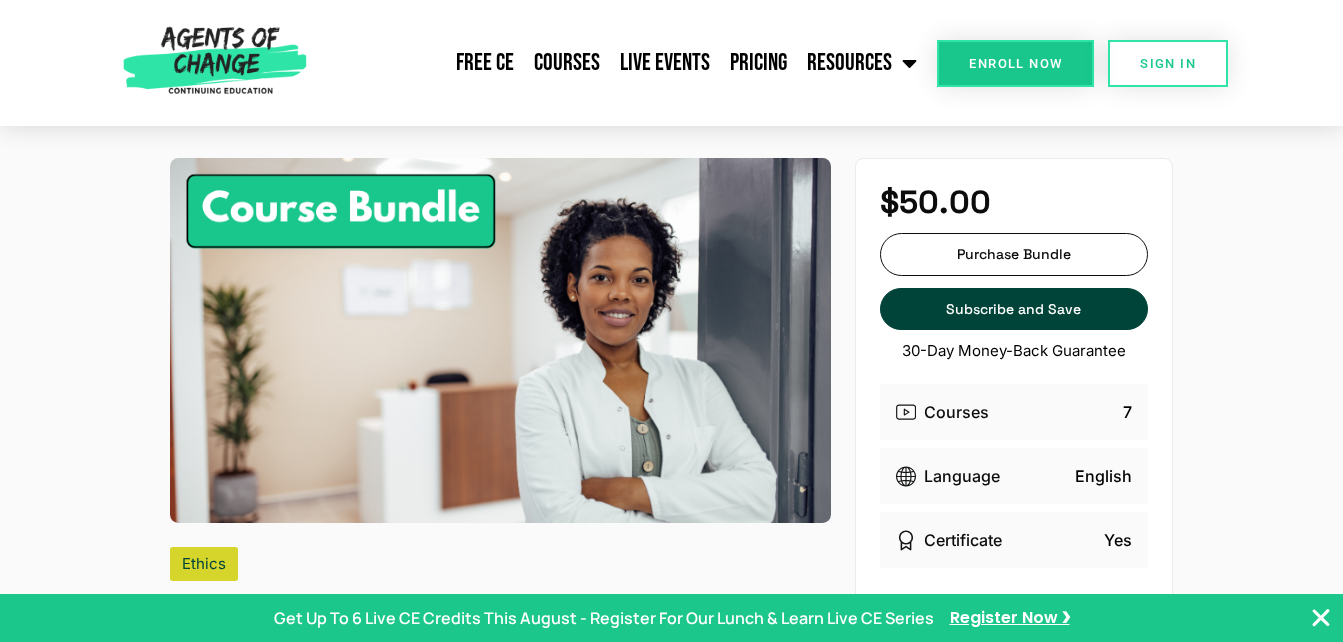 scroll, scrollTop: 935, scrollLeft: 0, axis: vertical 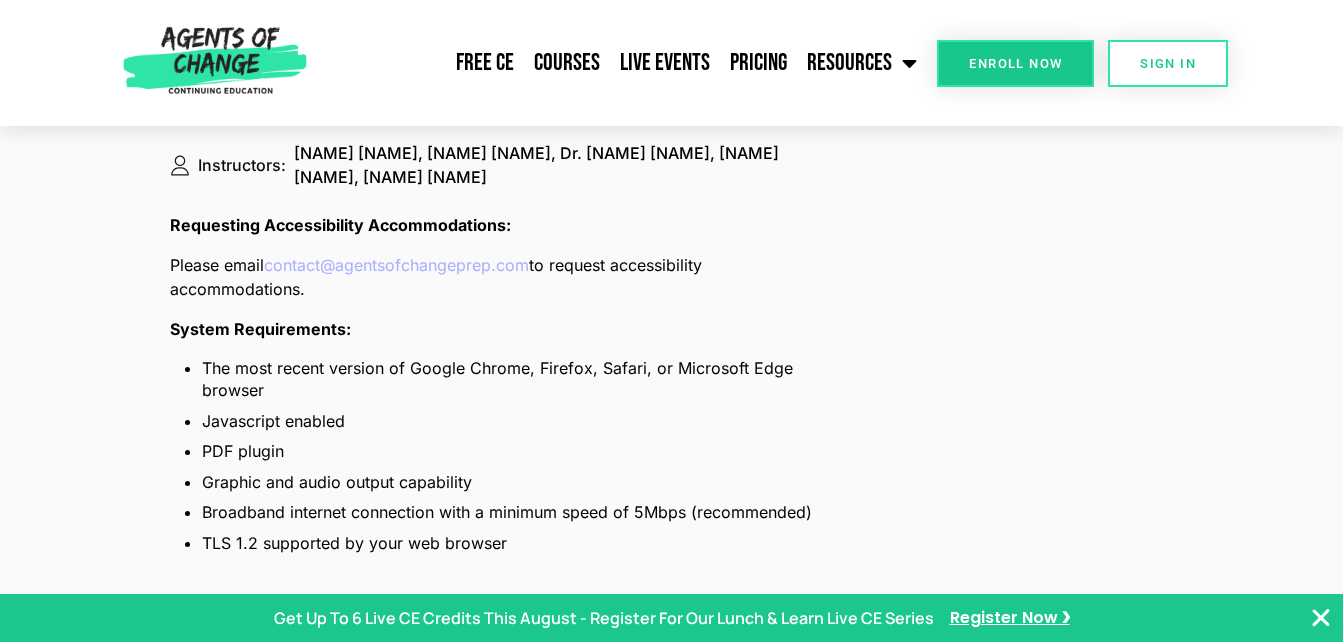 click on "contact@agentsofchangeprep.com" at bounding box center (396, 265) 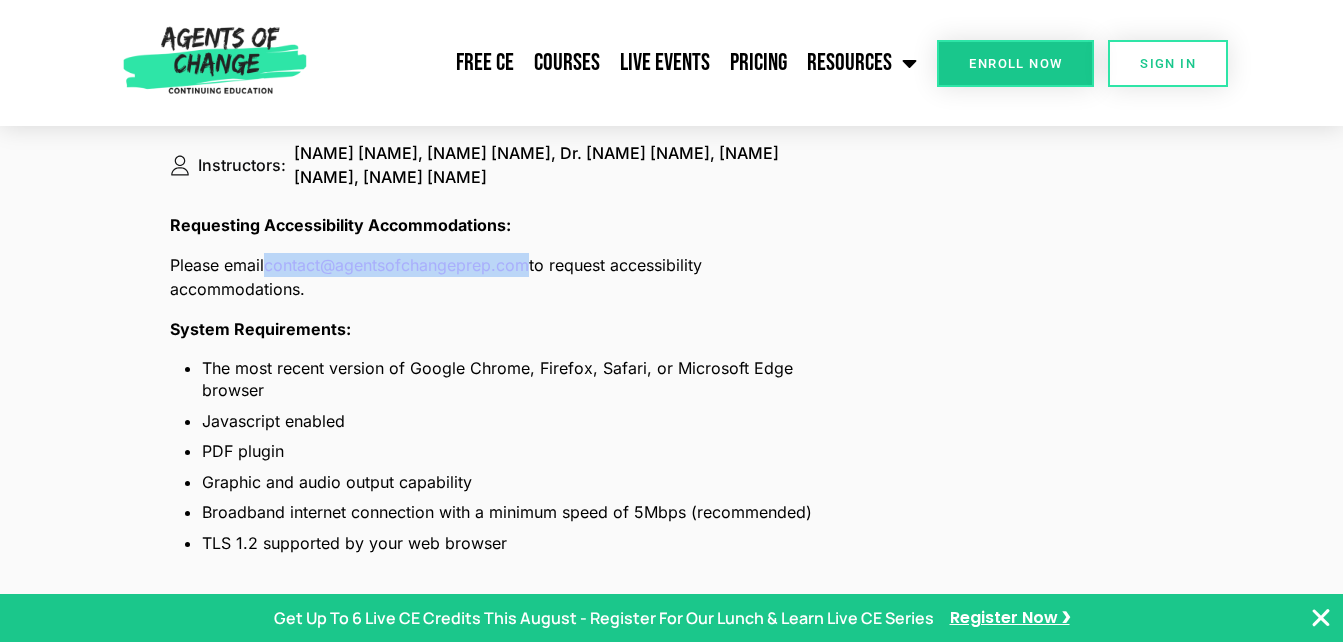 drag, startPoint x: 538, startPoint y: 265, endPoint x: 282, endPoint y: 245, distance: 256.78006 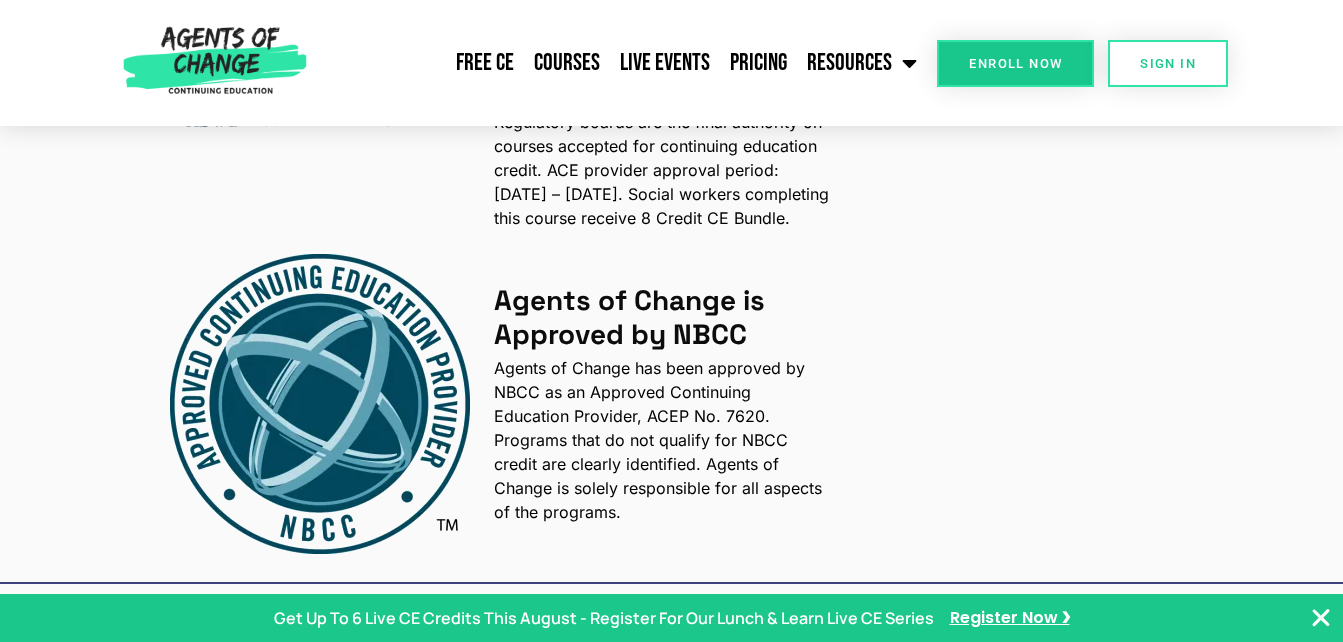 scroll, scrollTop: 3453, scrollLeft: 0, axis: vertical 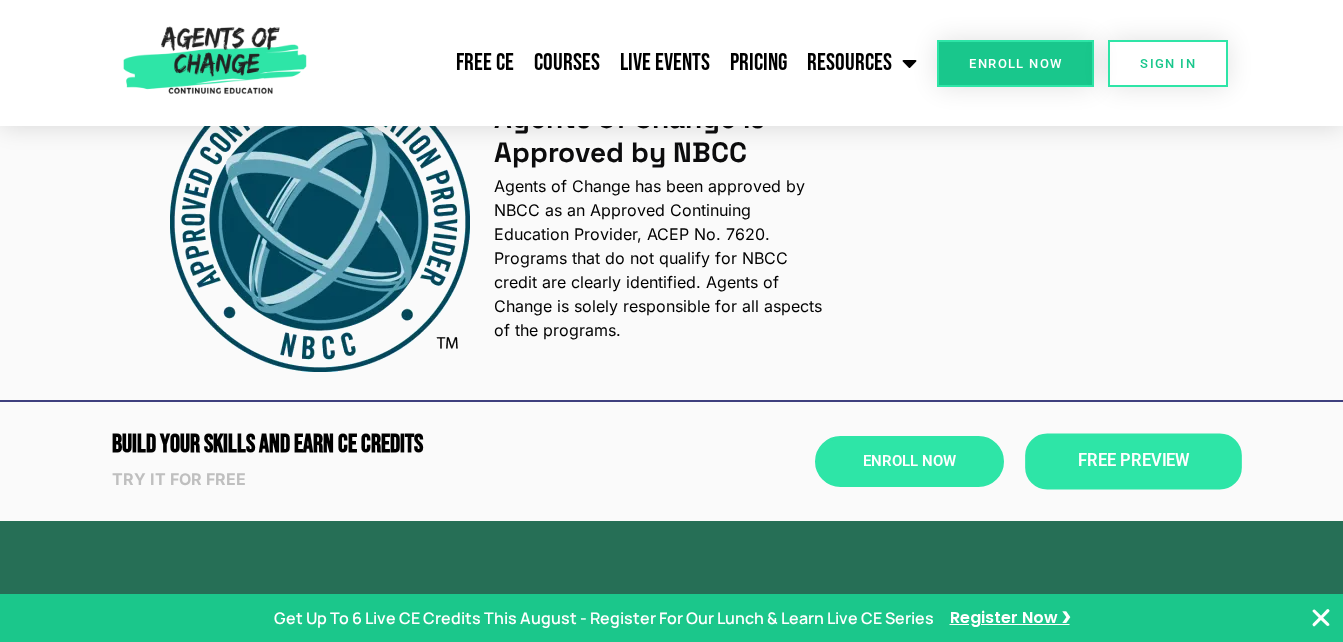 click on "Free Preview" at bounding box center [1132, 461] 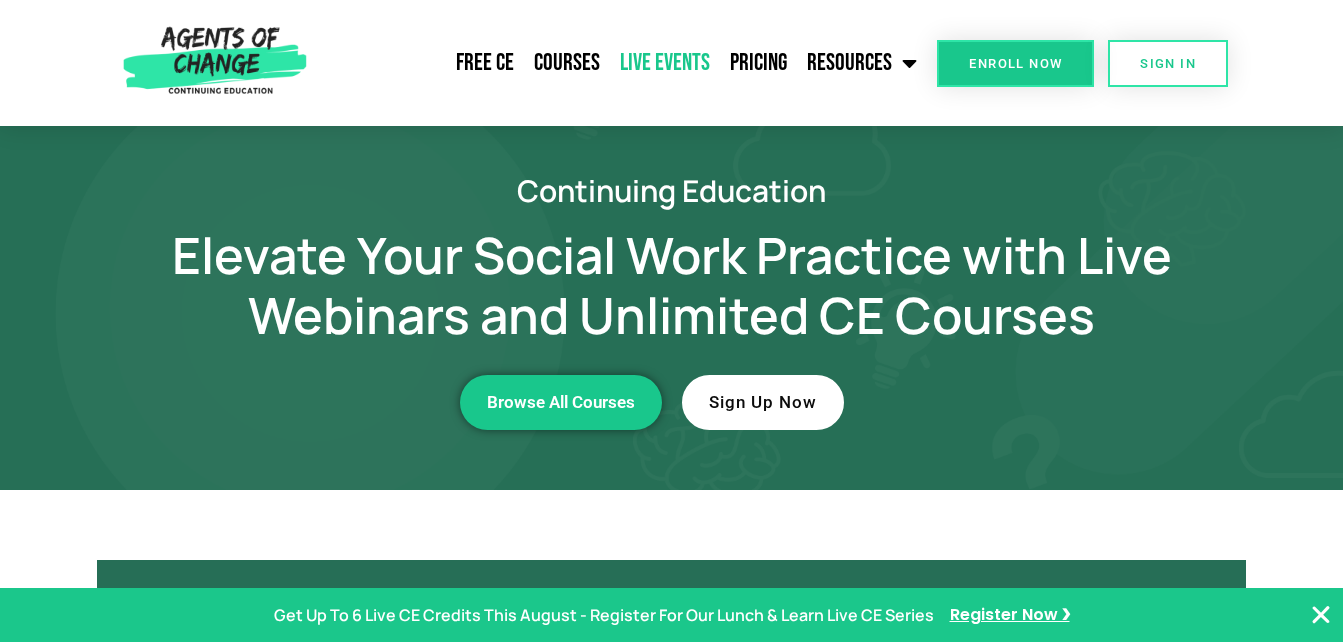 scroll, scrollTop: 0, scrollLeft: 0, axis: both 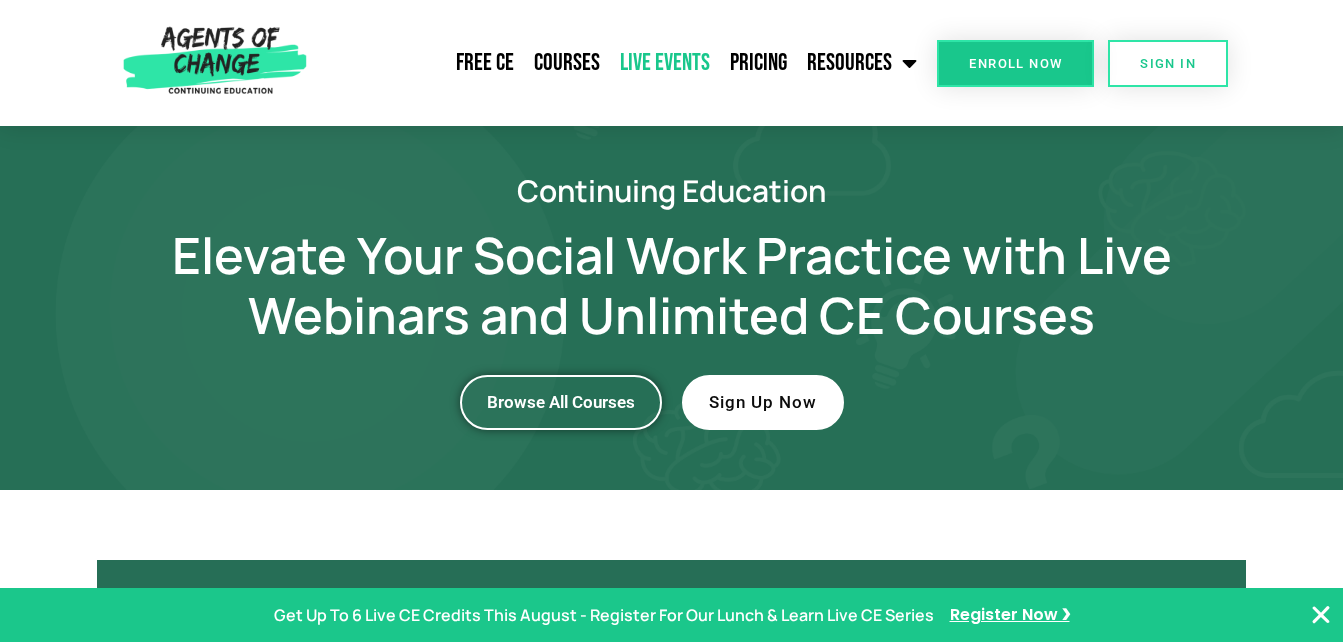 click on "Browse All Courses" at bounding box center (561, 402) 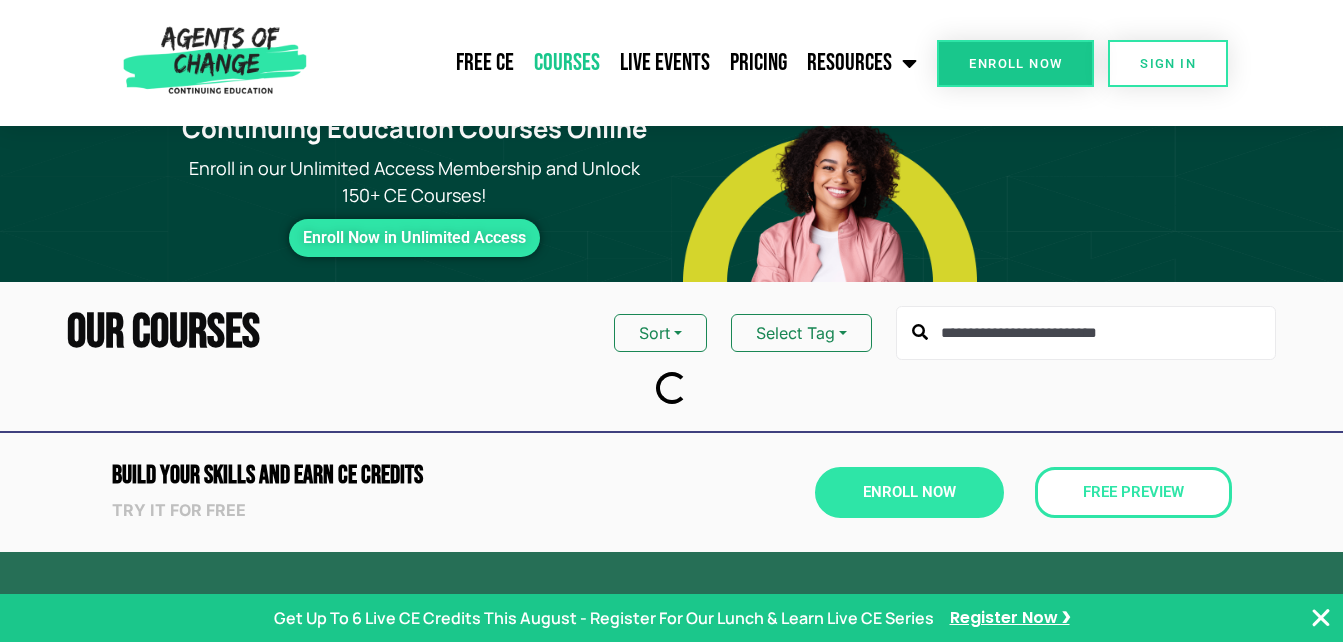 scroll, scrollTop: 168, scrollLeft: 0, axis: vertical 